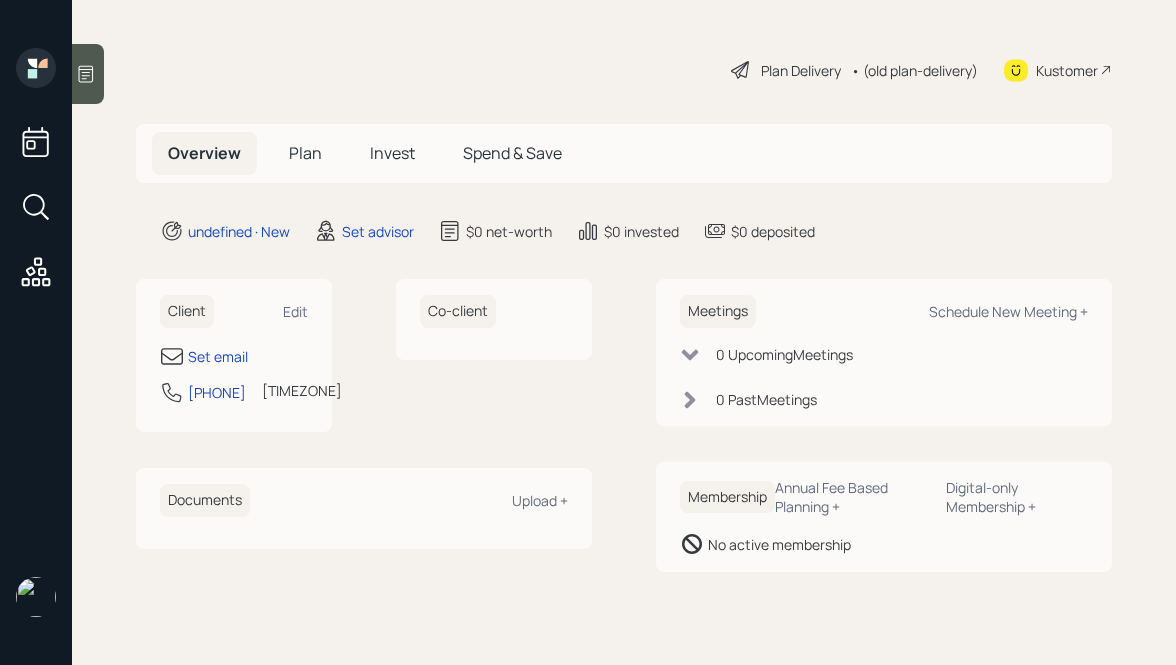 scroll, scrollTop: 0, scrollLeft: 0, axis: both 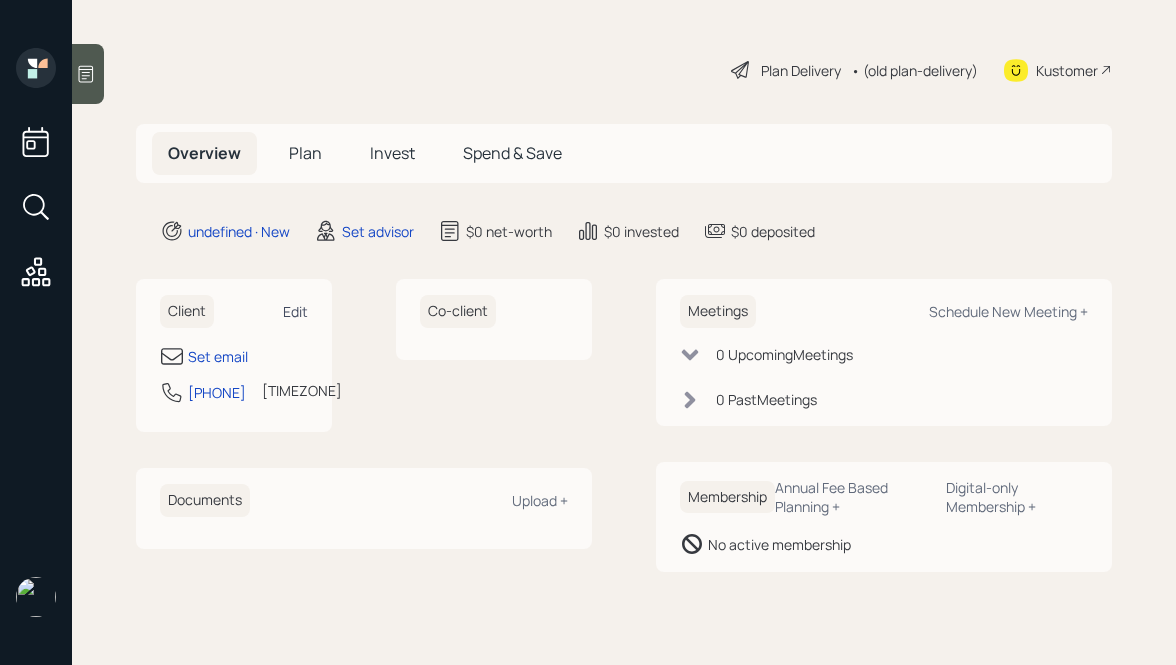 click on "Edit" at bounding box center [295, 311] 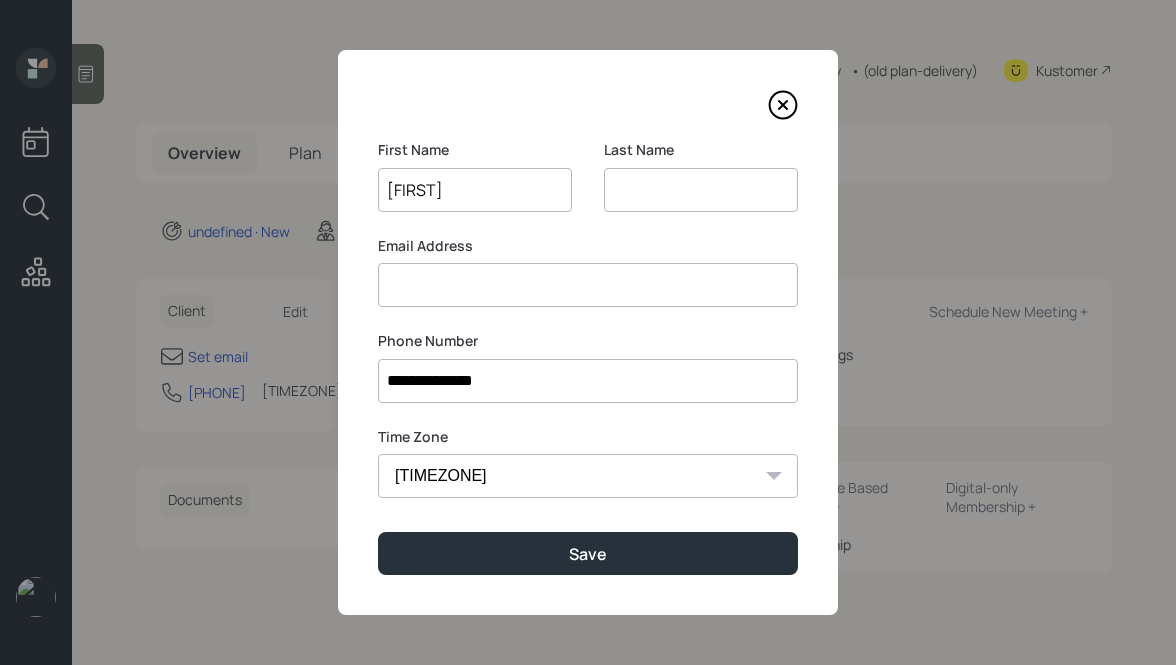 type on "[FIRST]" 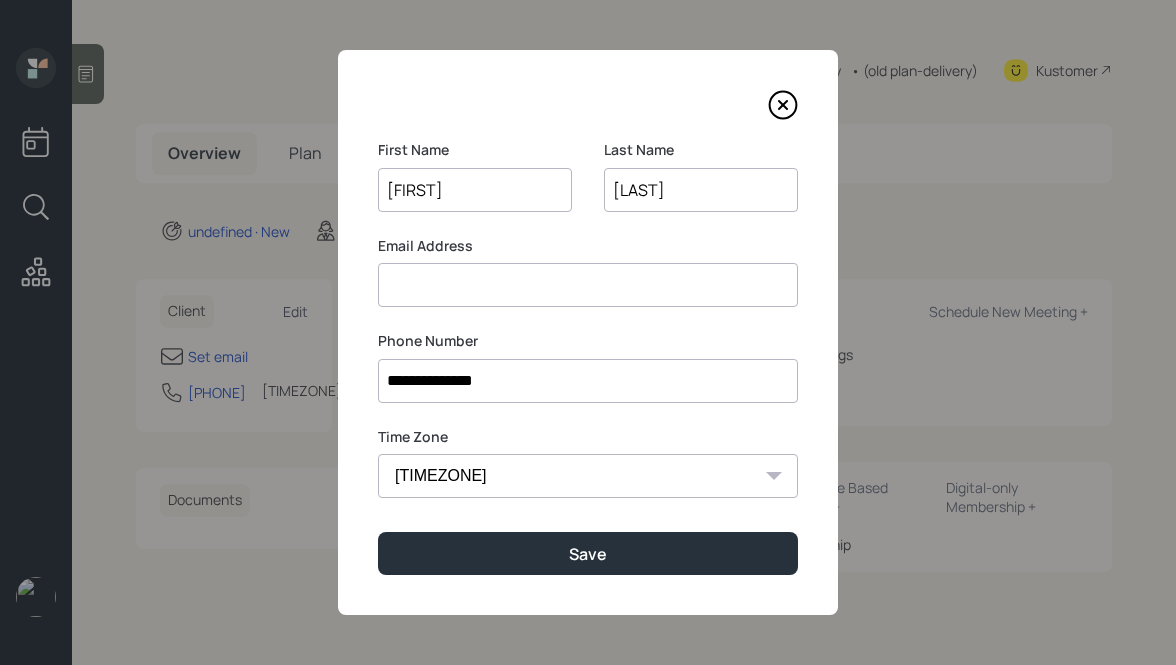 type on "[LAST]" 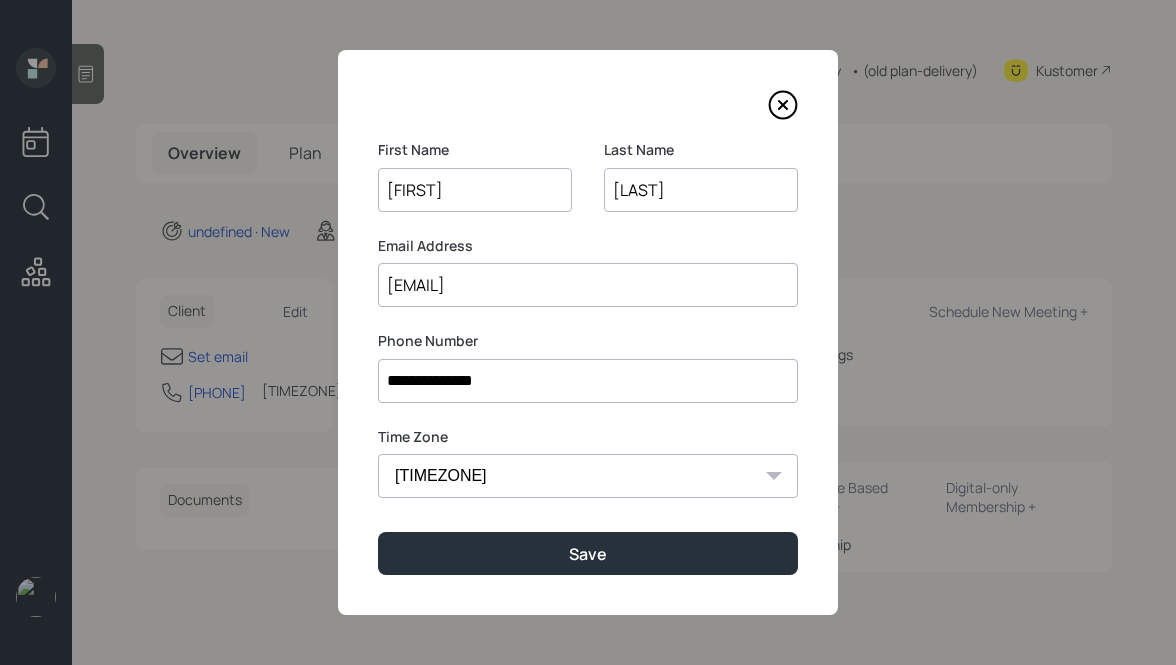 type on "[EMAIL]" 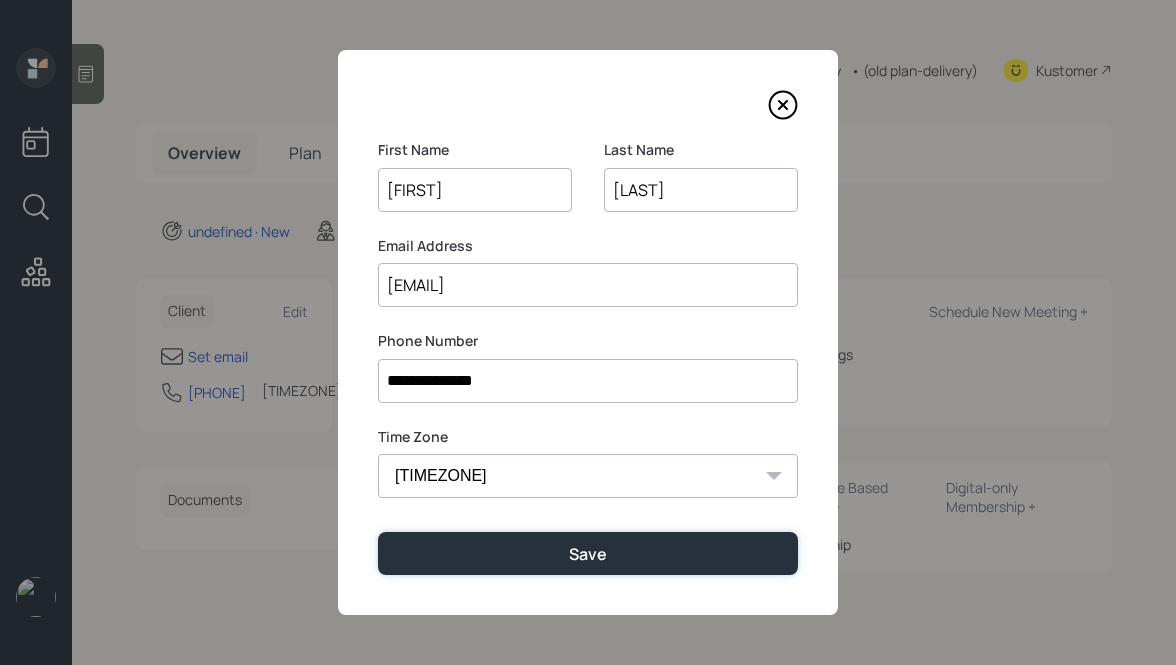 type 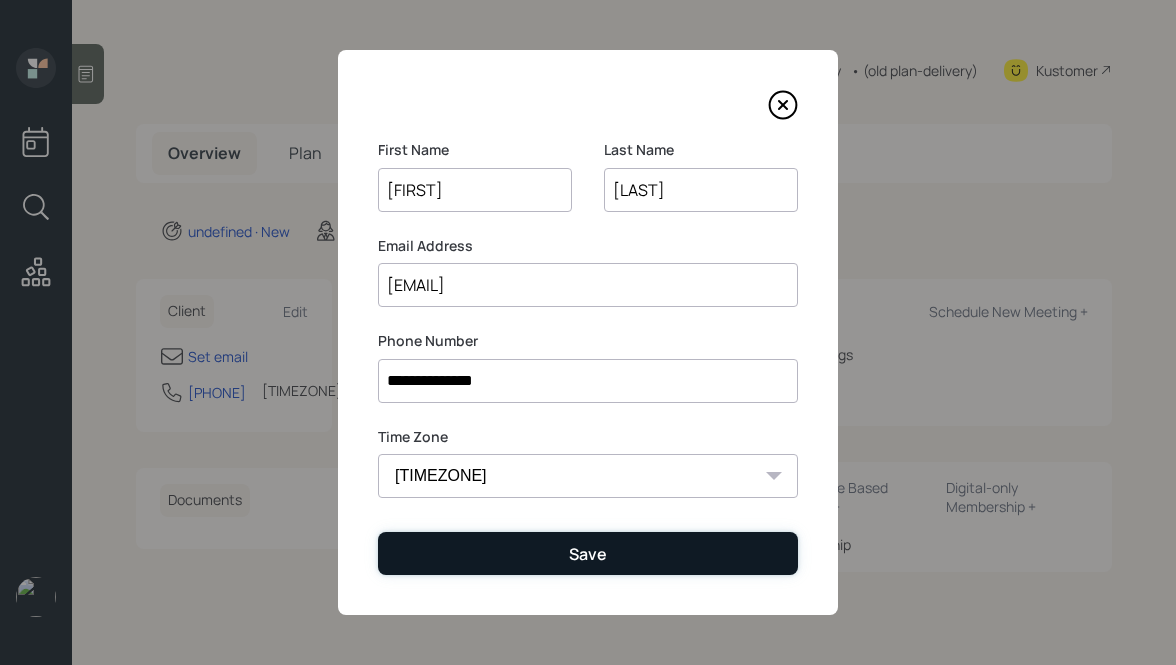 click on "Save" at bounding box center [588, 553] 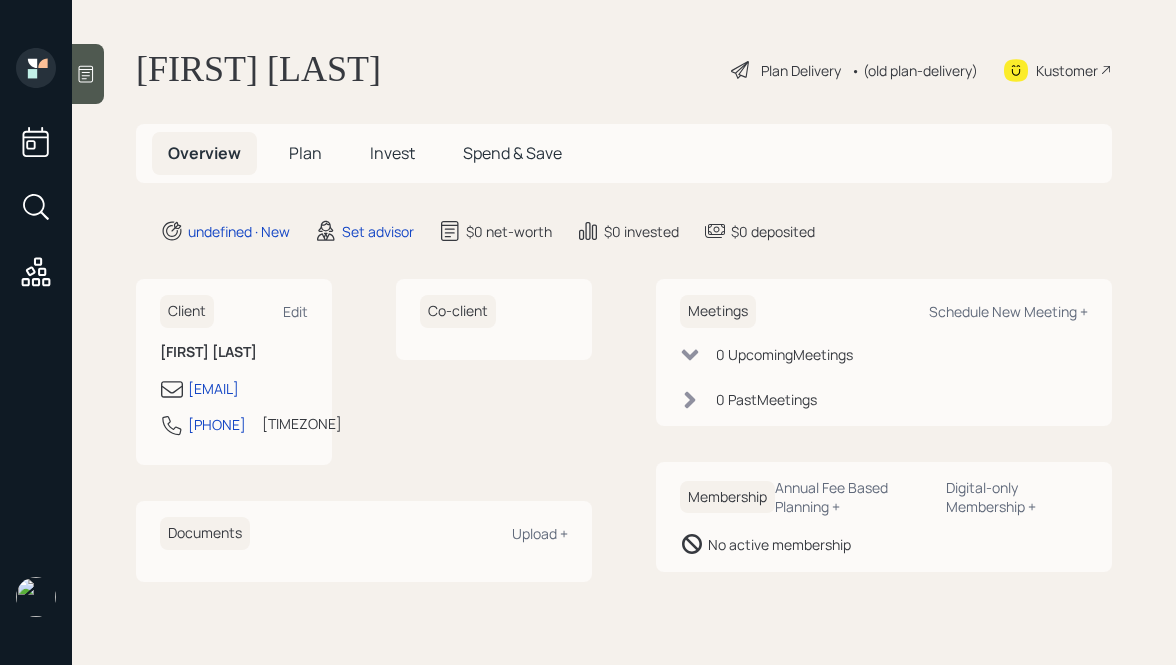 click at bounding box center (88, 74) 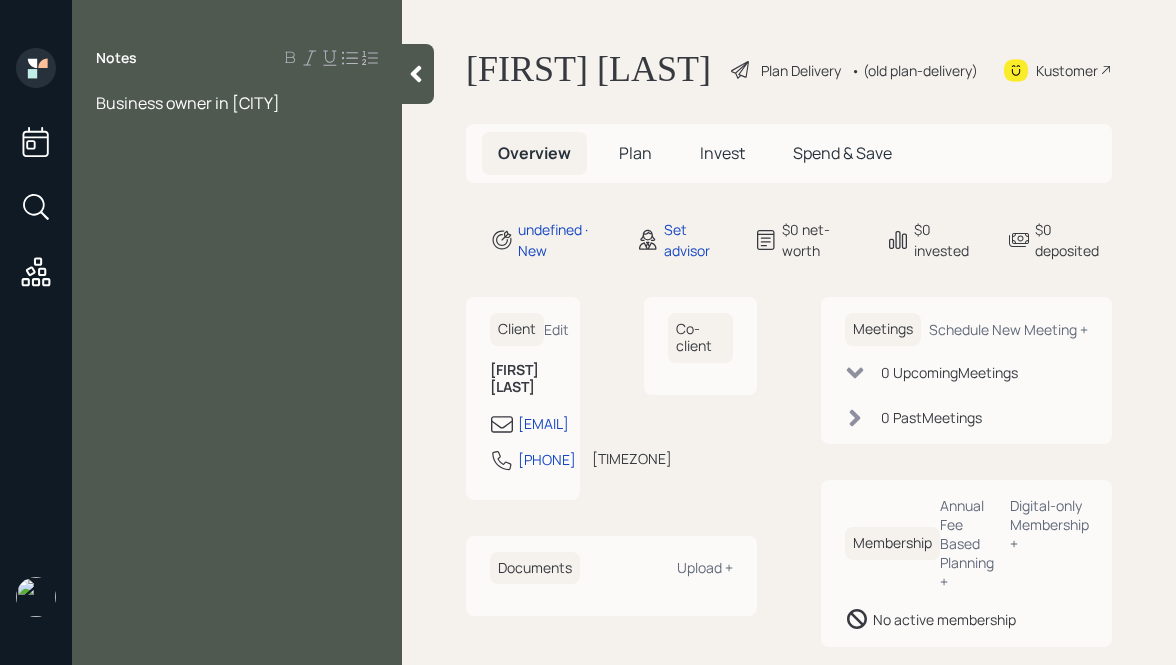 click at bounding box center (416, 74) 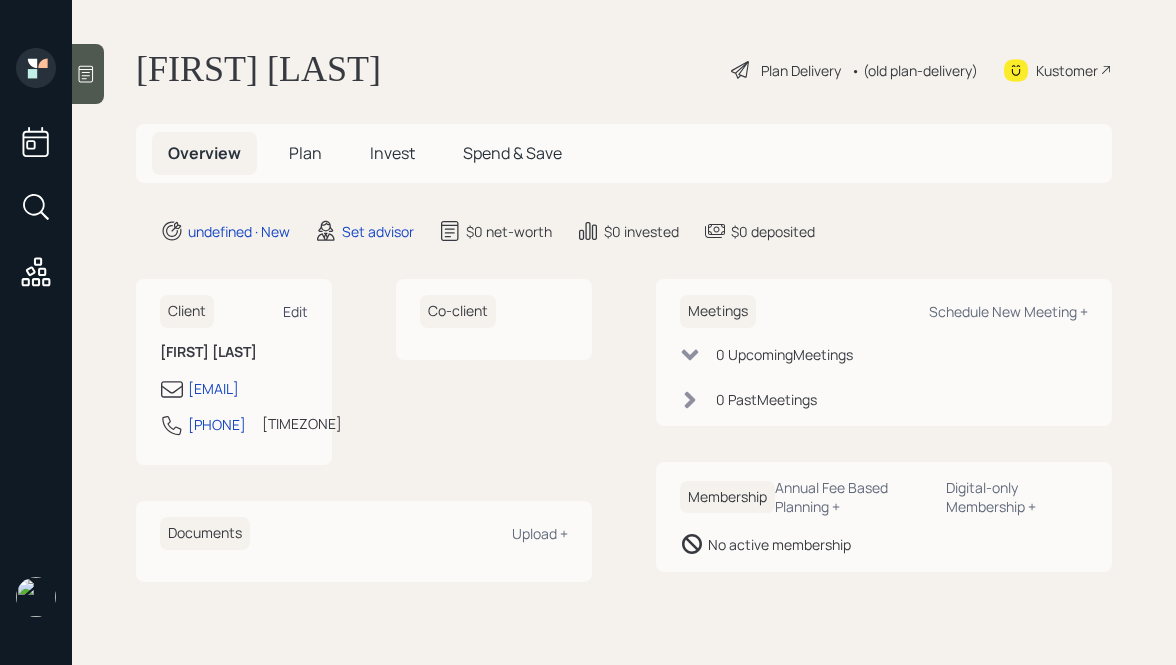 click on "Edit" at bounding box center (295, 311) 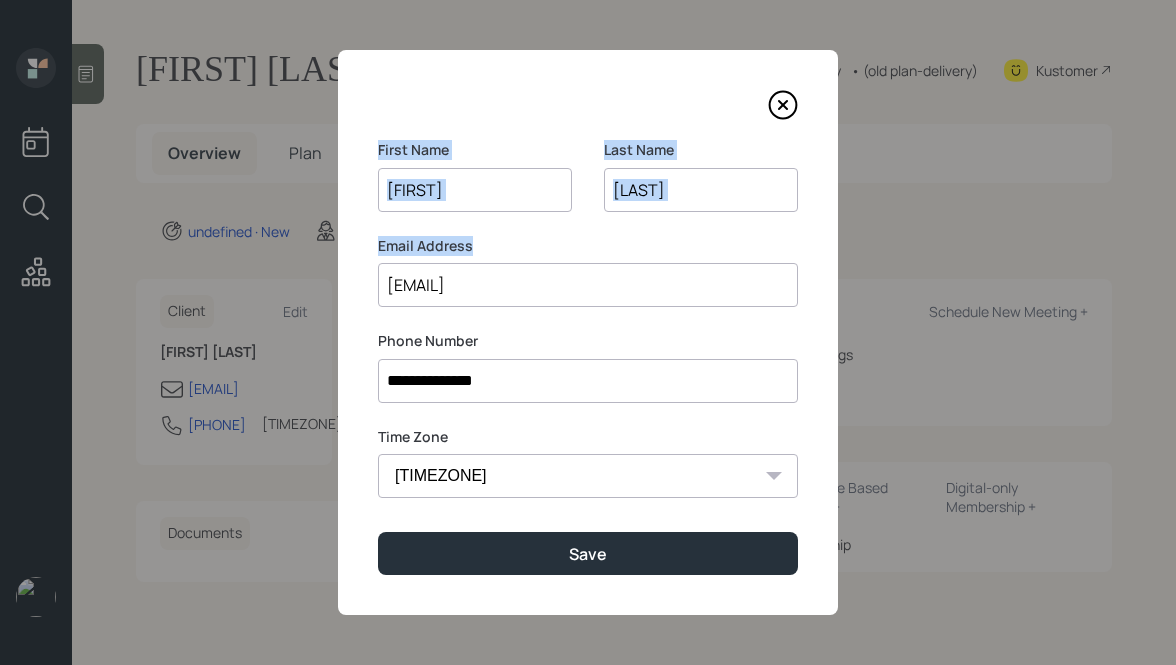 drag, startPoint x: 377, startPoint y: 145, endPoint x: 529, endPoint y: 246, distance: 182.49658 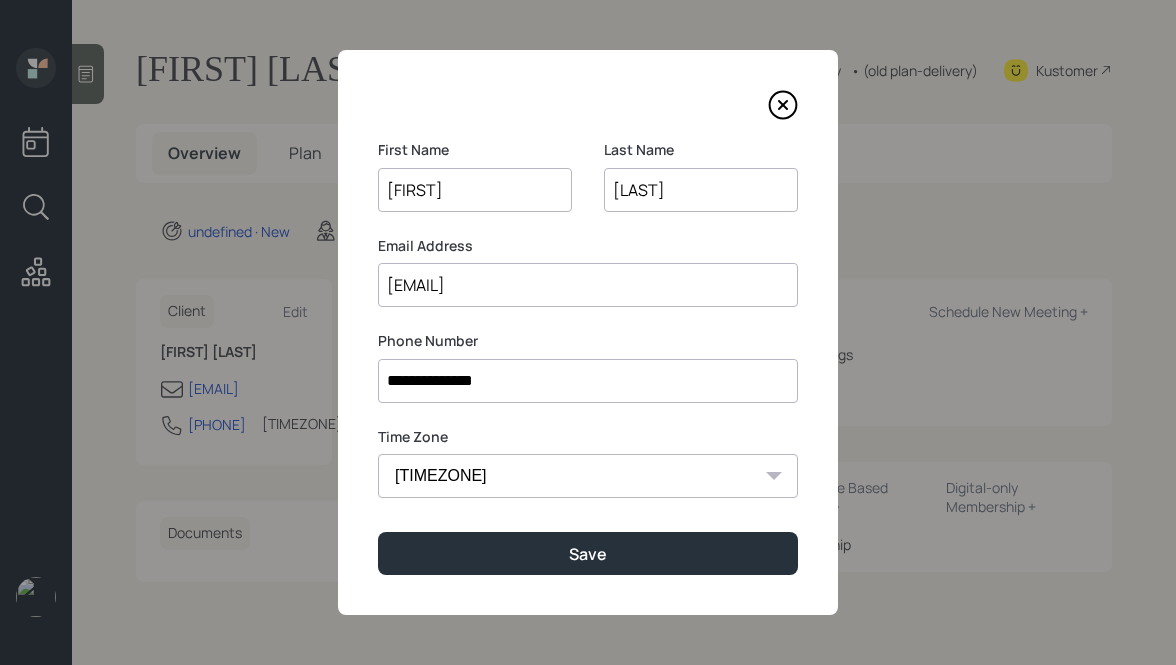 click on "**********" at bounding box center [588, 381] 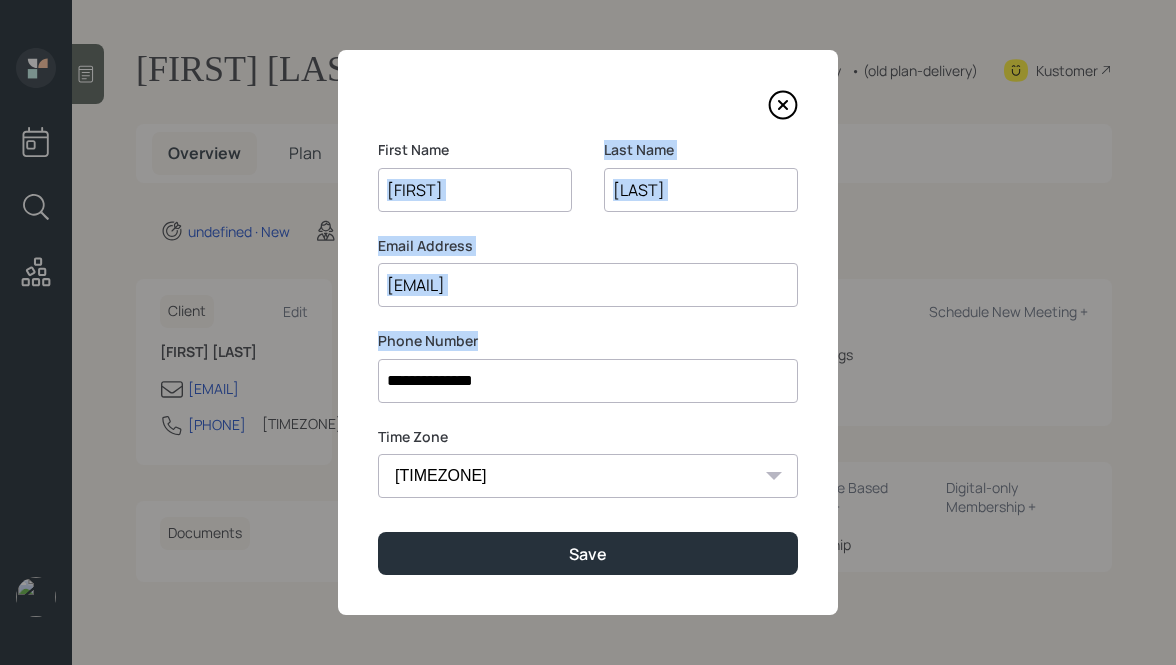 drag, startPoint x: 487, startPoint y: 340, endPoint x: 388, endPoint y: 123, distance: 238.51625 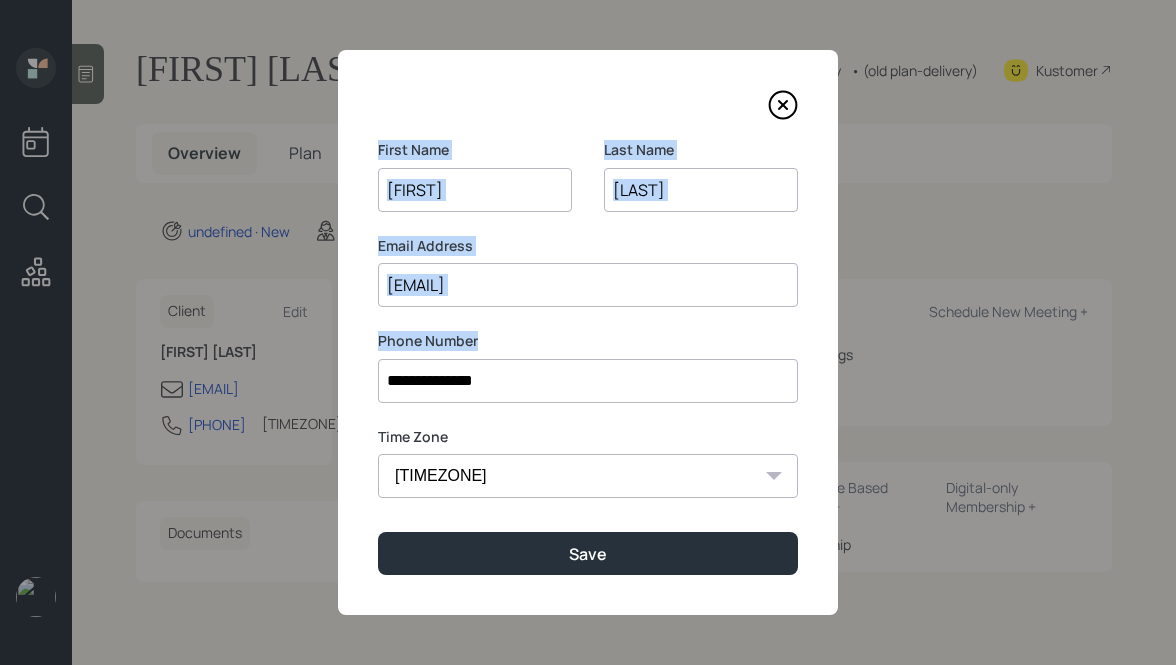 click on "**********" at bounding box center (588, 332) 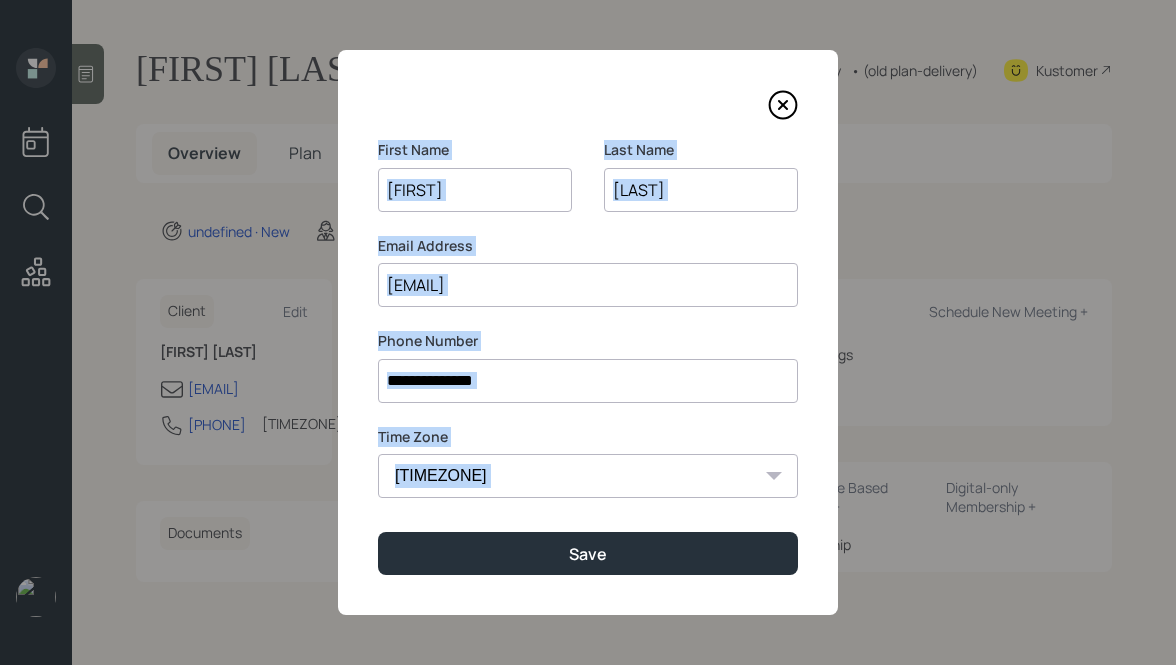 drag, startPoint x: 372, startPoint y: 141, endPoint x: 586, endPoint y: 517, distance: 432.6338 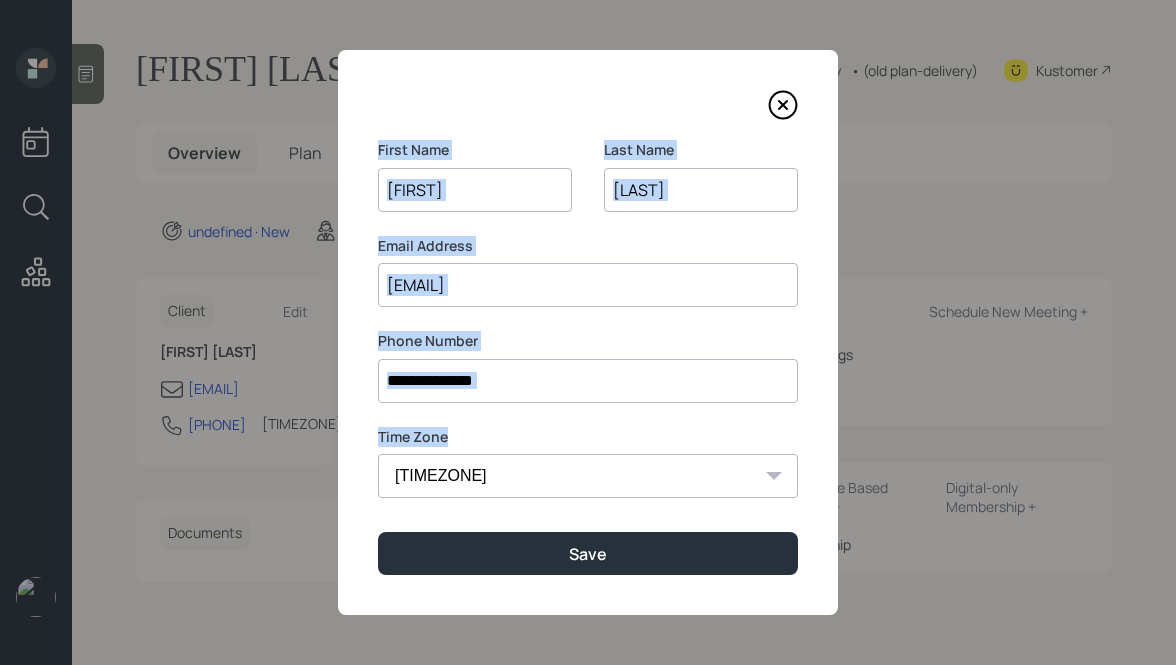 drag, startPoint x: 375, startPoint y: 146, endPoint x: 599, endPoint y: 506, distance: 424 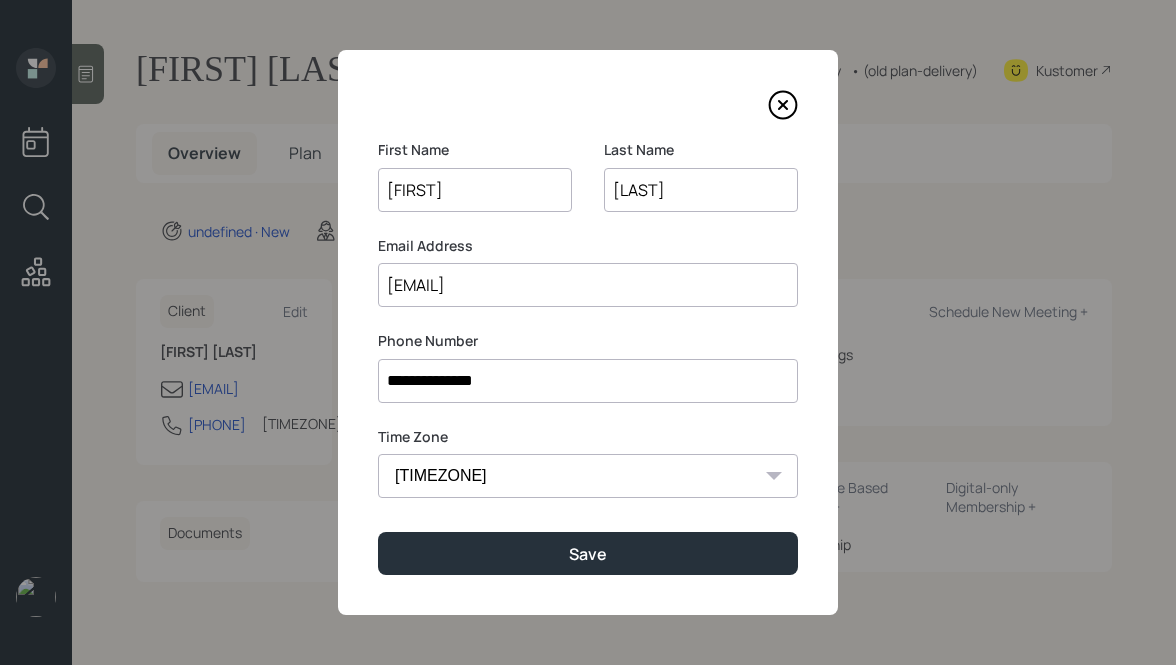 click on "**********" at bounding box center (588, 332) 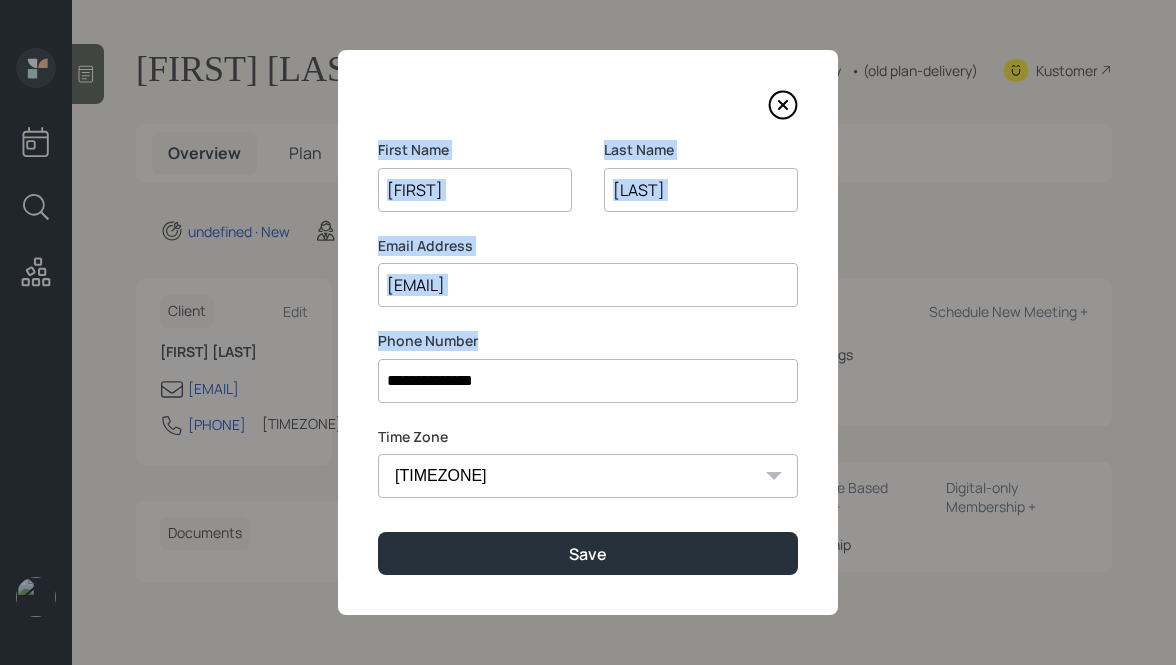 drag, startPoint x: 483, startPoint y: 344, endPoint x: 371, endPoint y: 141, distance: 231.84694 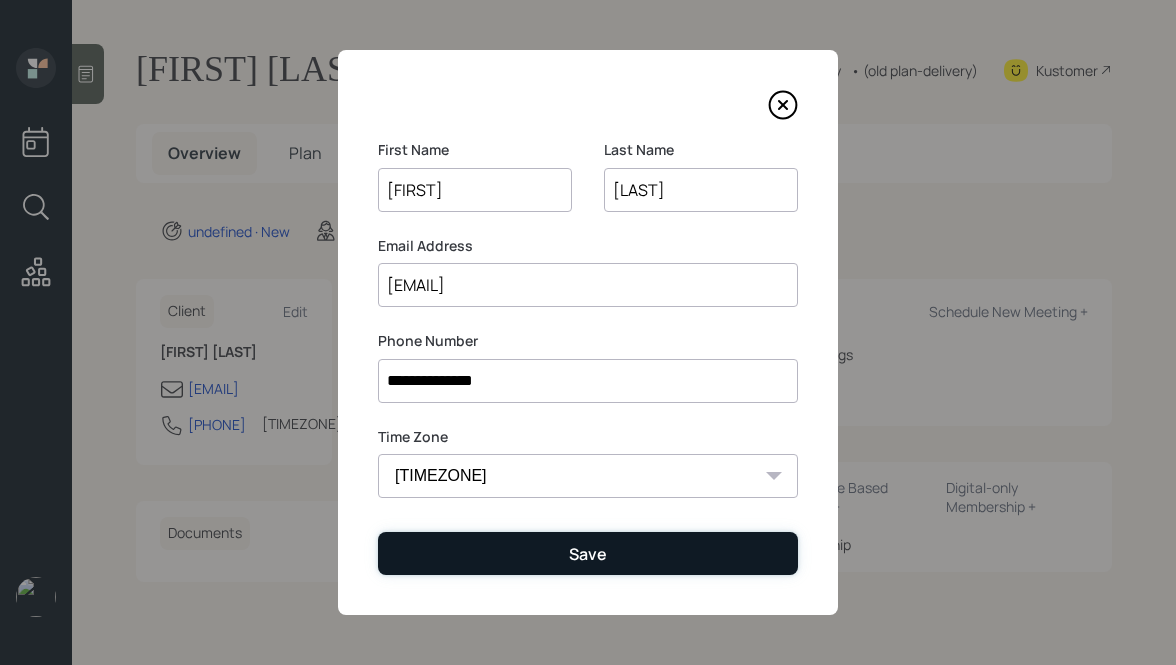 click on "Save" at bounding box center [588, 553] 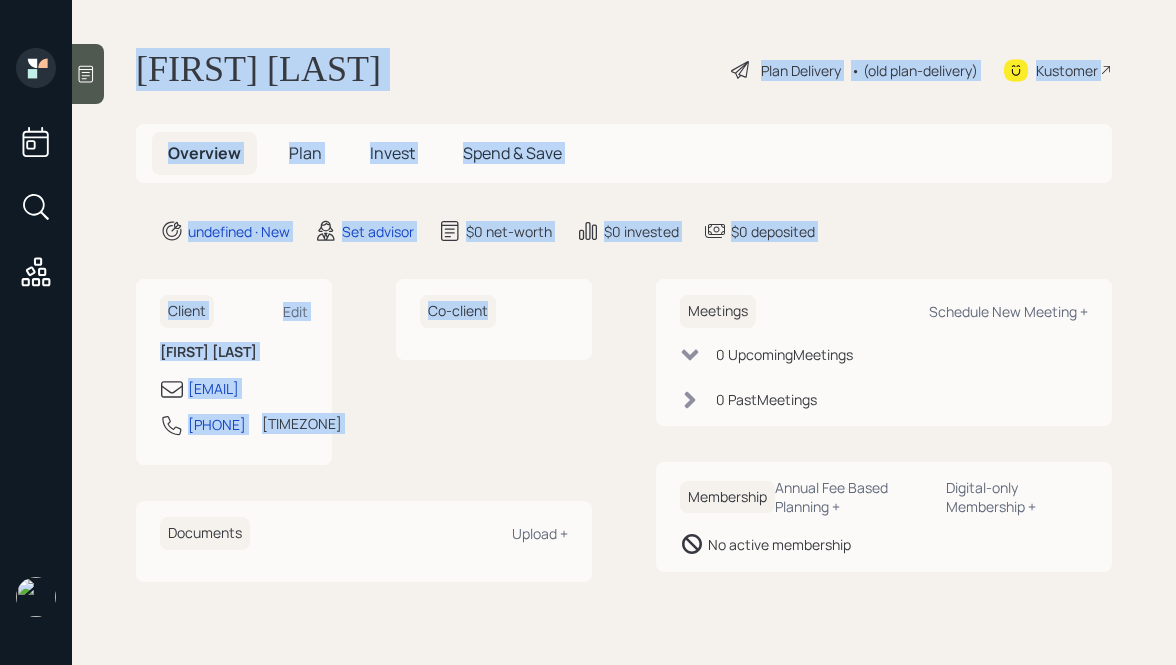 drag, startPoint x: 136, startPoint y: 67, endPoint x: 406, endPoint y: 459, distance: 475.9874 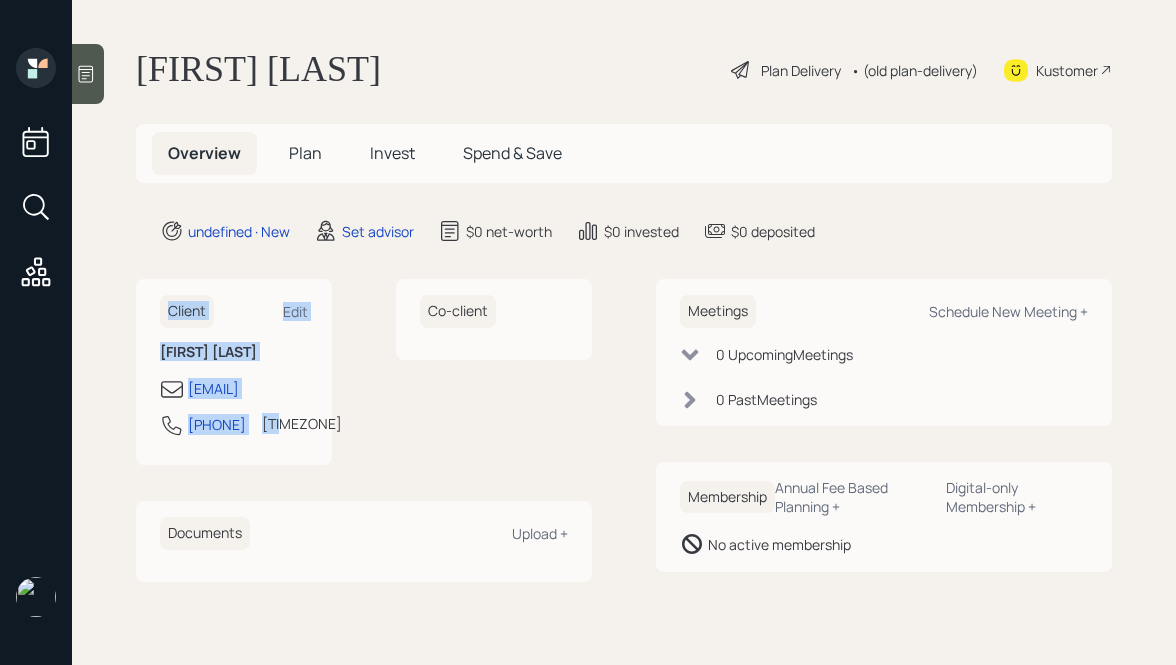 drag, startPoint x: 330, startPoint y: 469, endPoint x: 172, endPoint y: 275, distance: 250.19992 